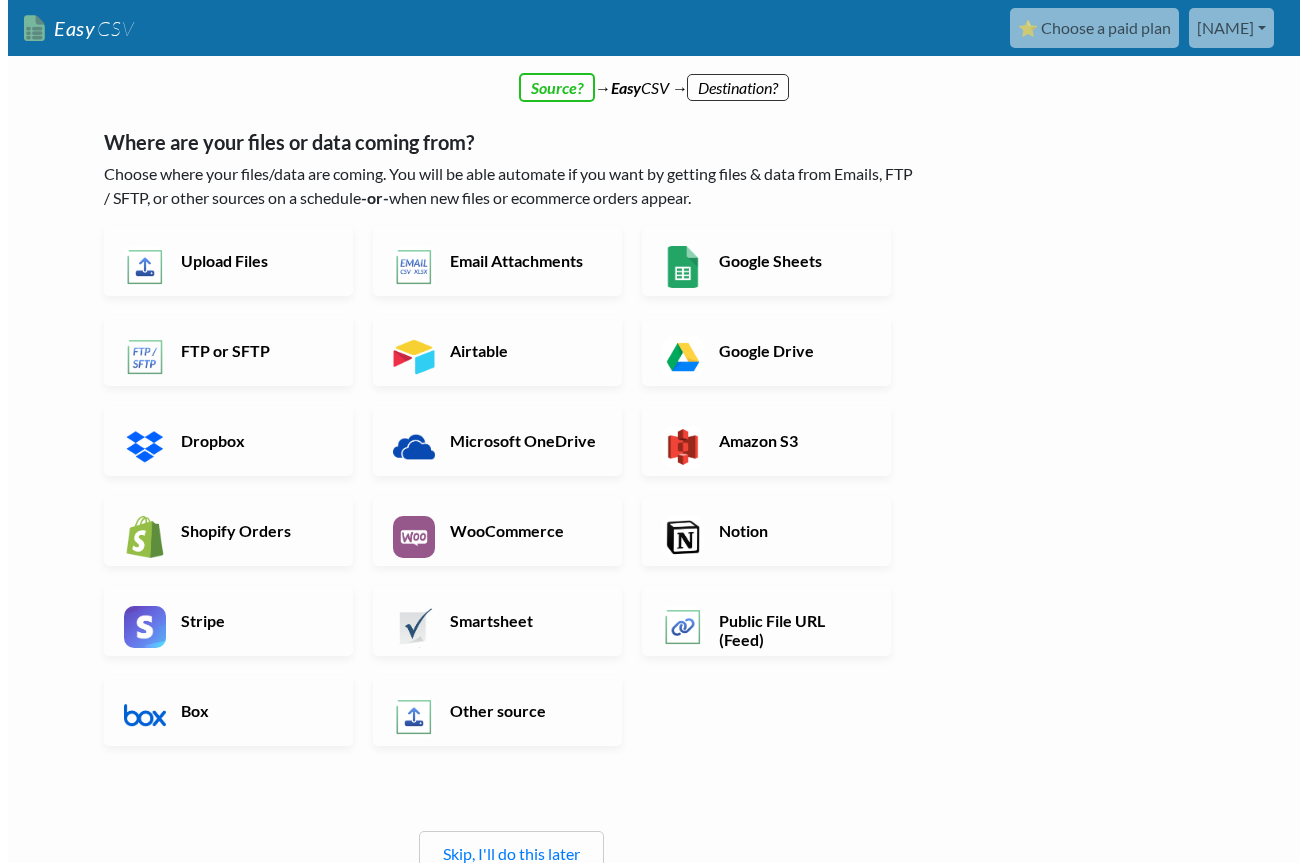 scroll, scrollTop: 0, scrollLeft: 0, axis: both 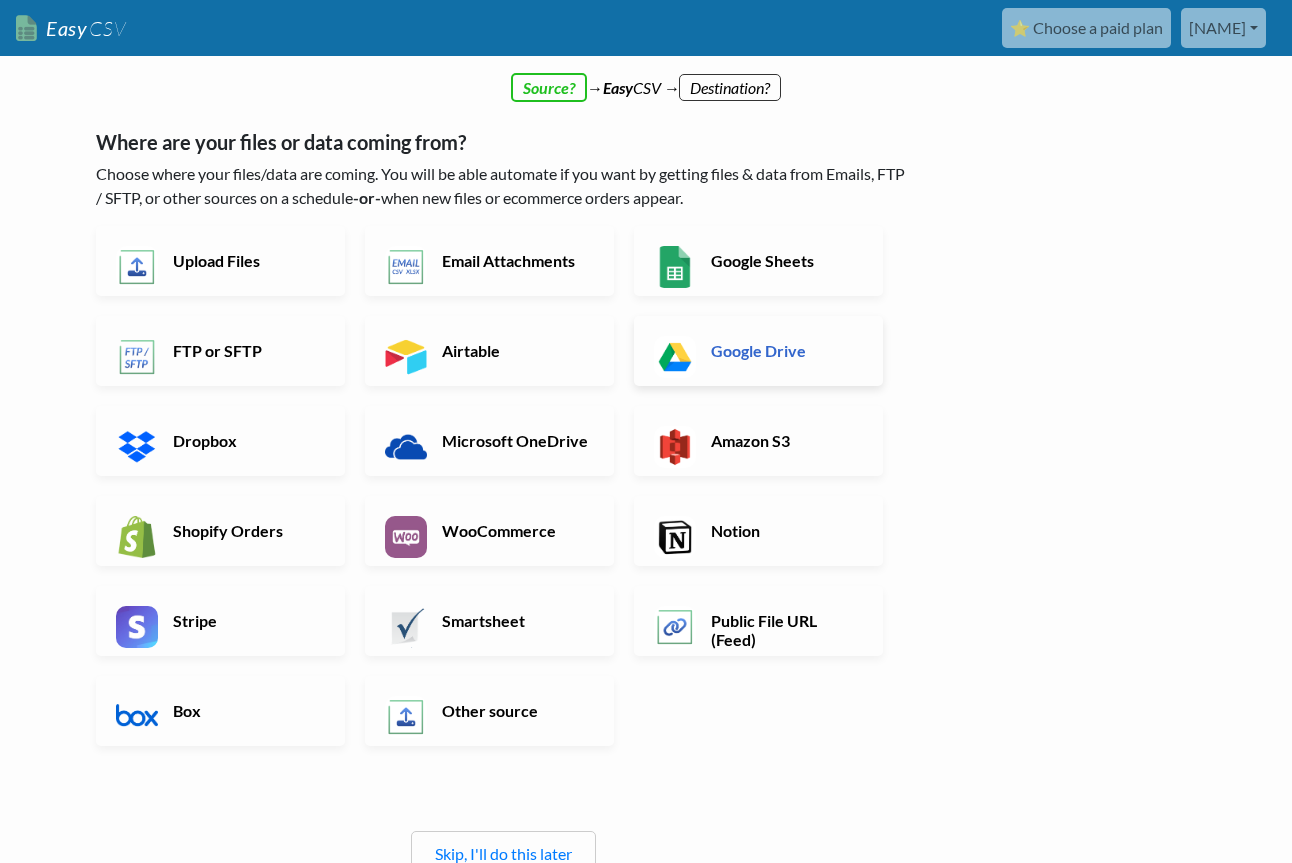 click on "Google Drive" at bounding box center (784, 350) 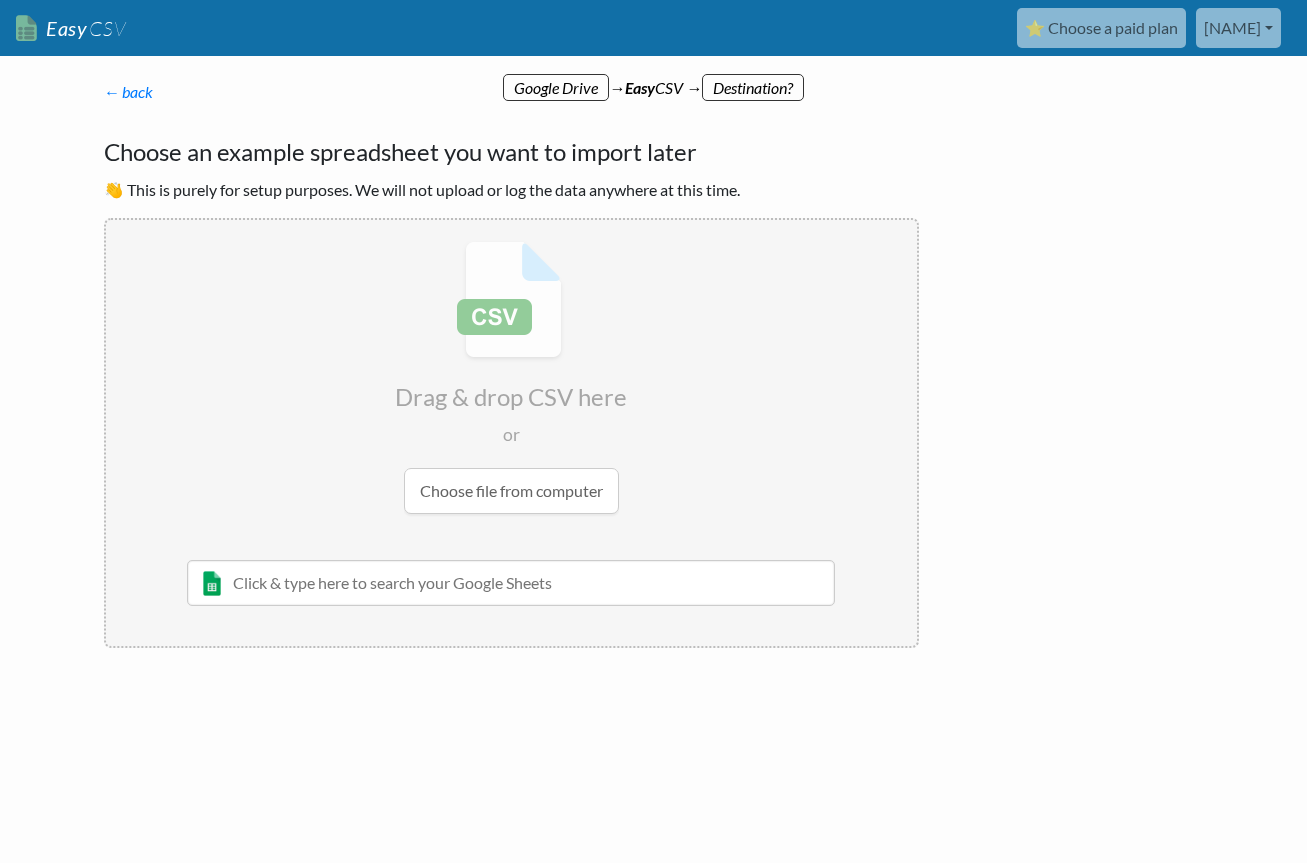 click at bounding box center [511, 377] 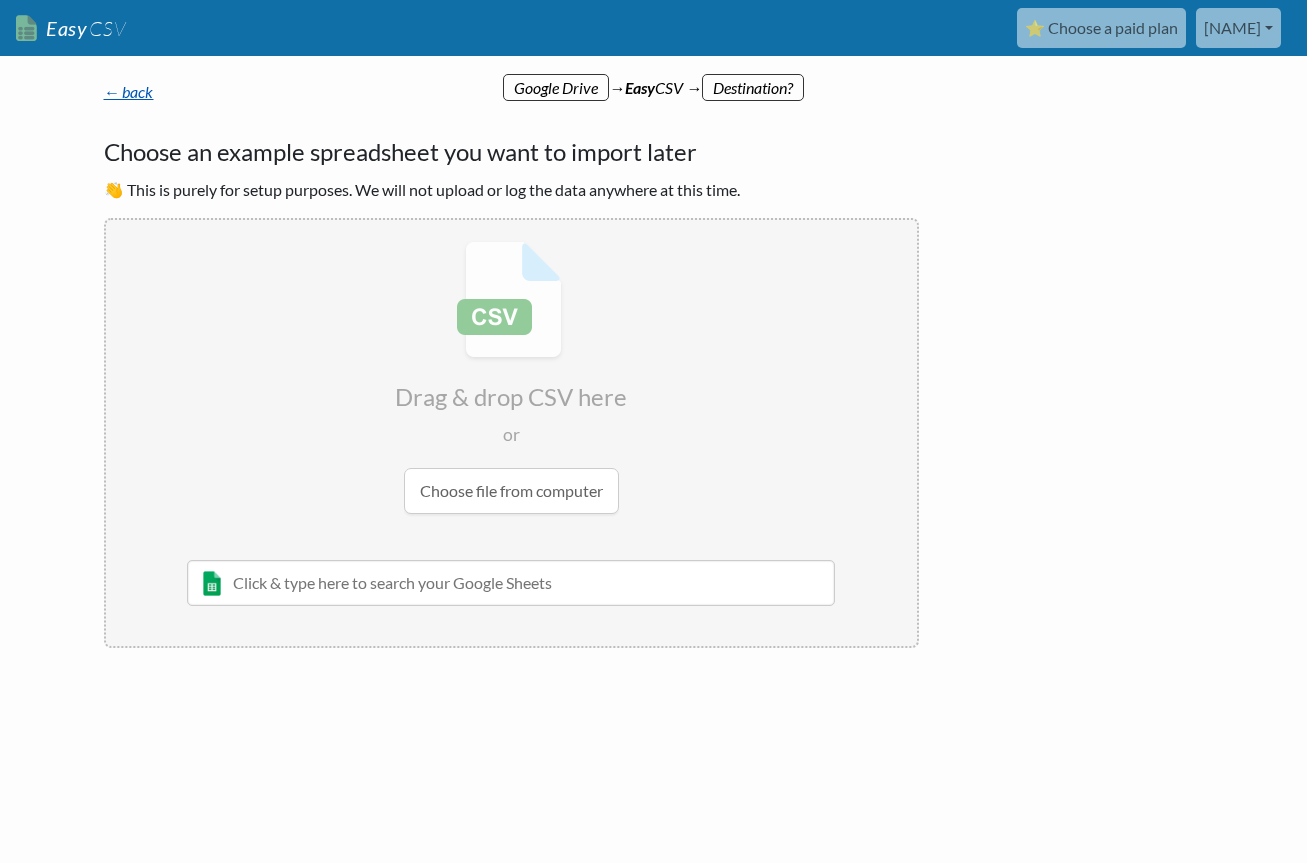click on "← back" at bounding box center [129, 91] 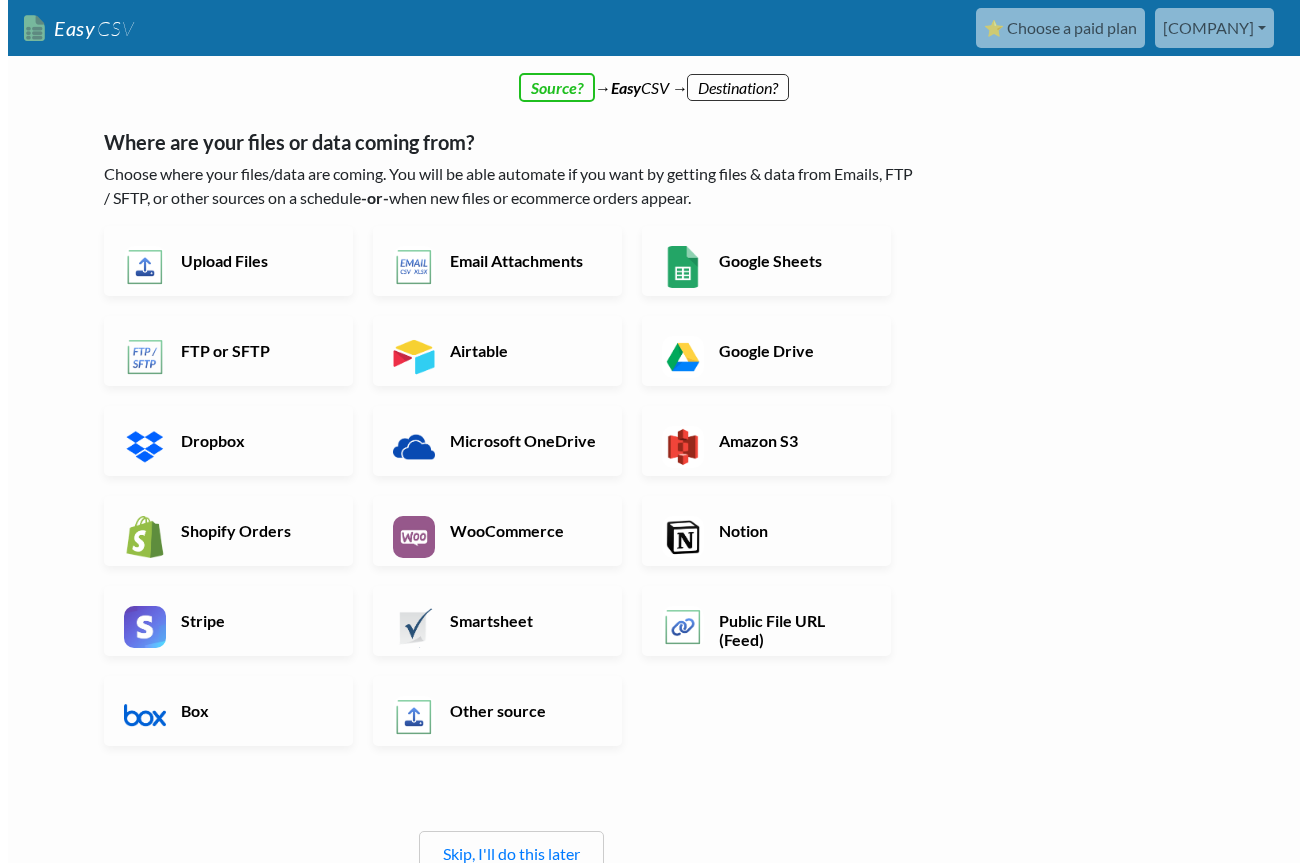 scroll, scrollTop: 0, scrollLeft: 0, axis: both 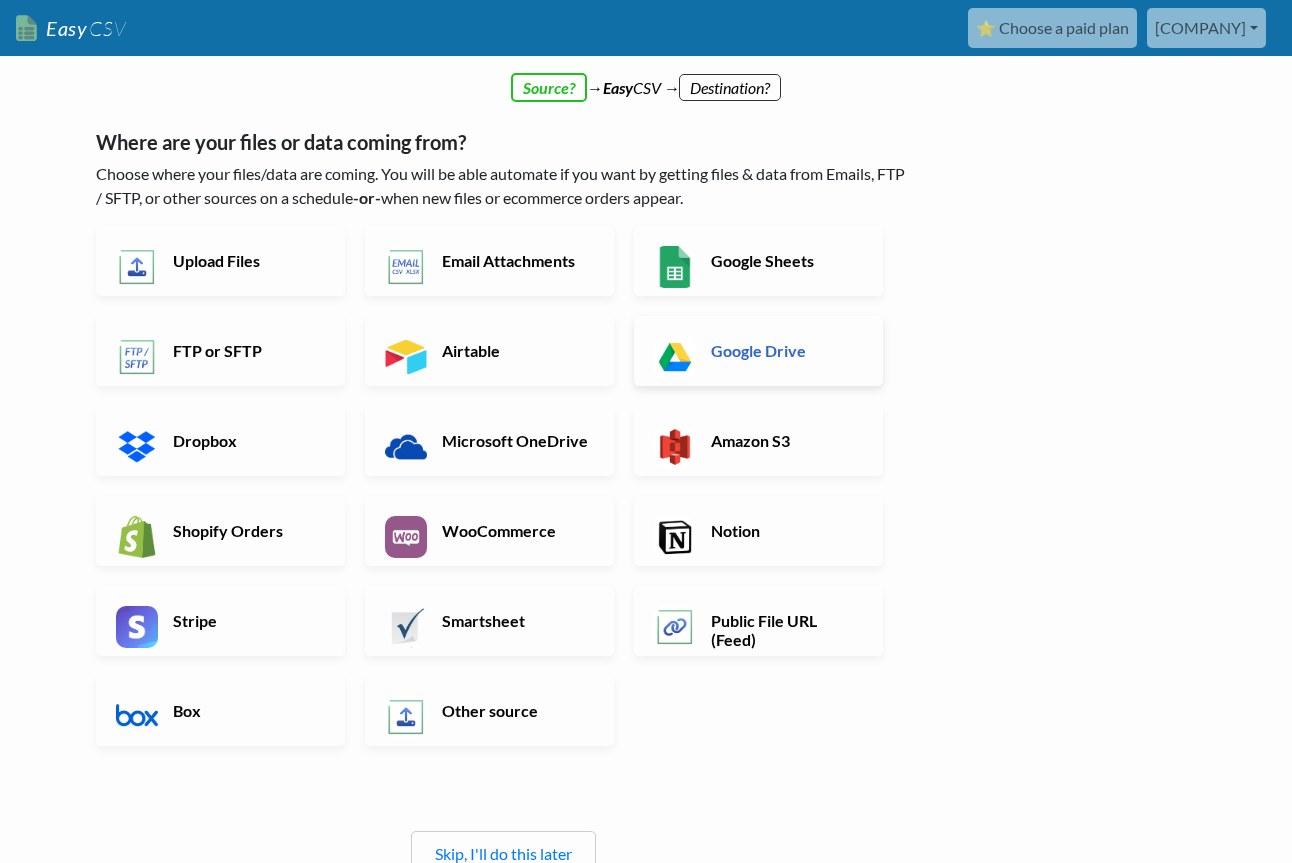 click on "Google Drive" at bounding box center [784, 350] 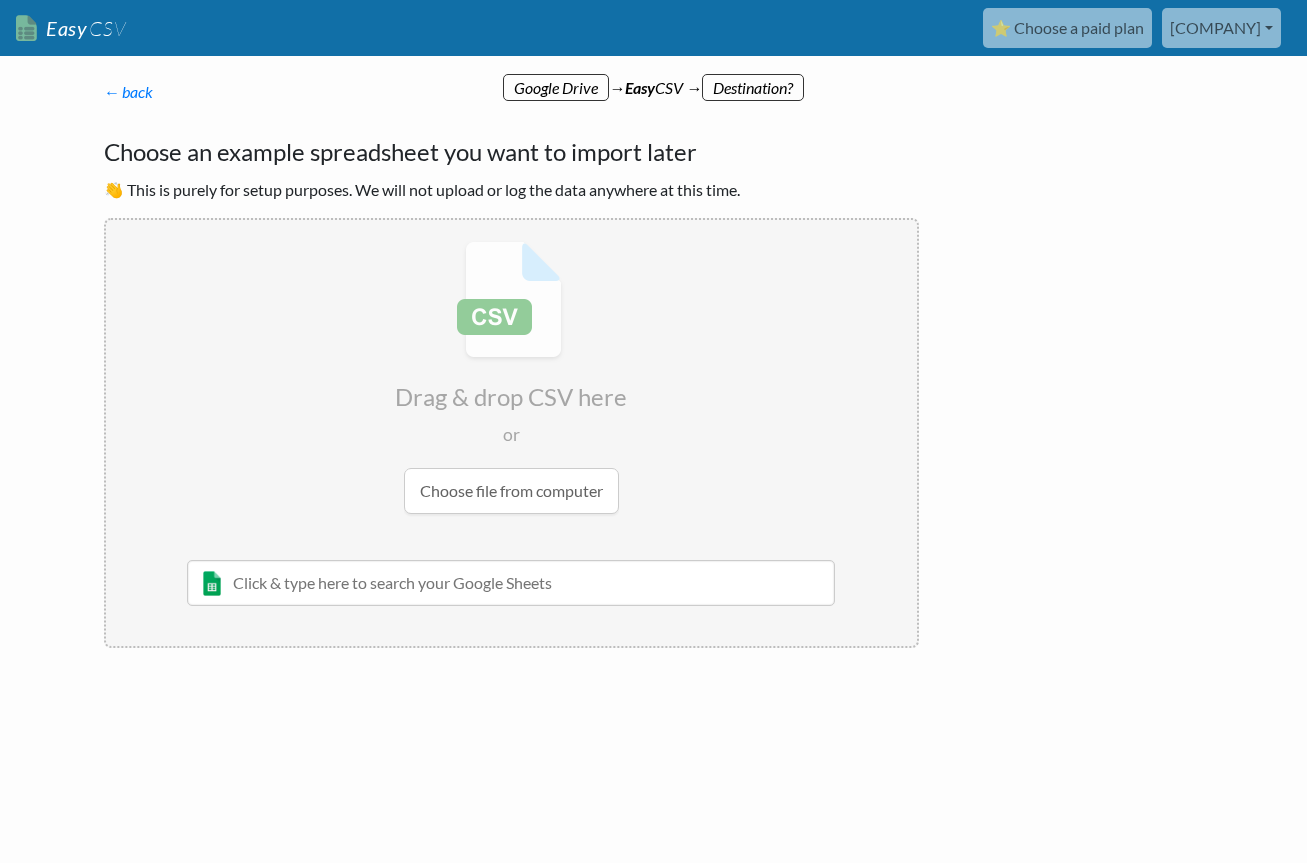 click at bounding box center [511, 377] 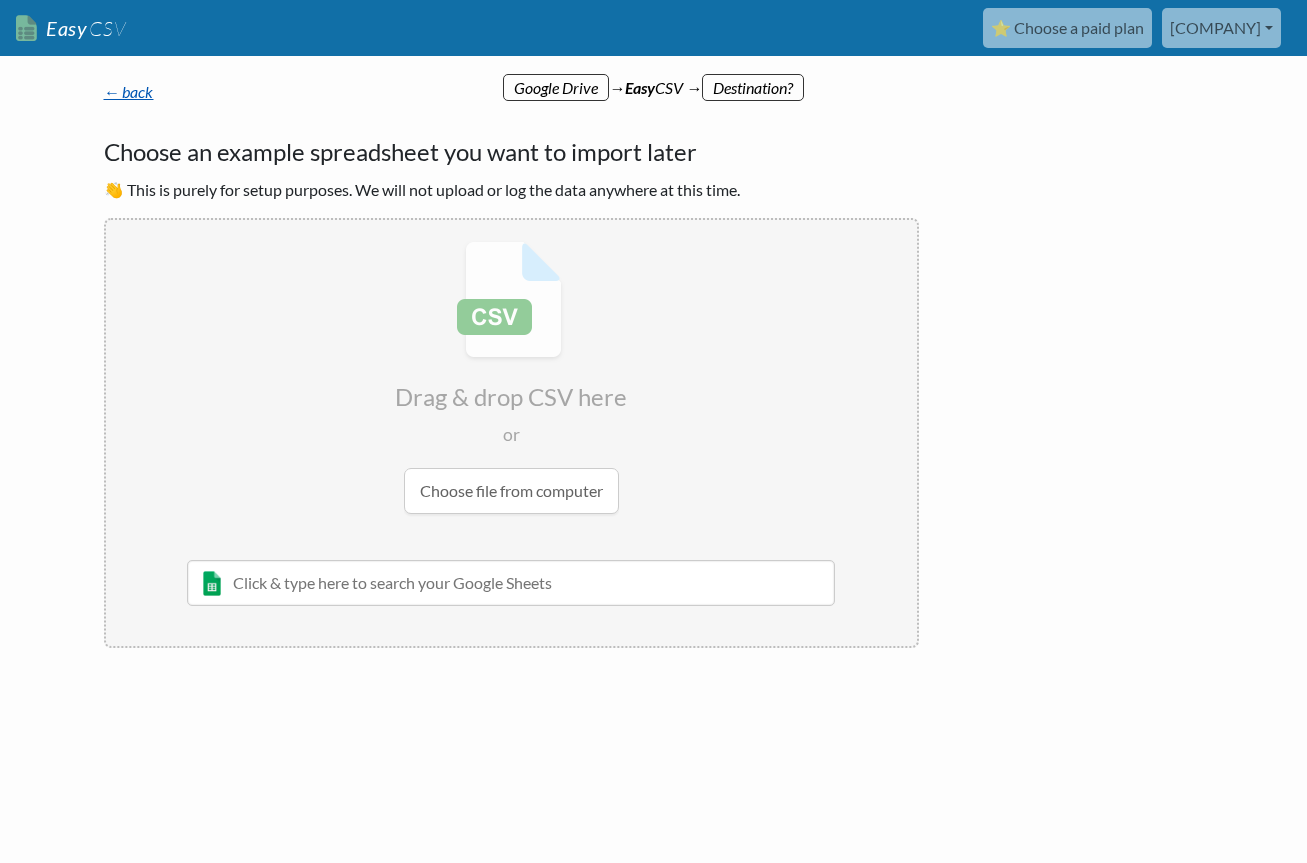 click on "← back" at bounding box center (129, 91) 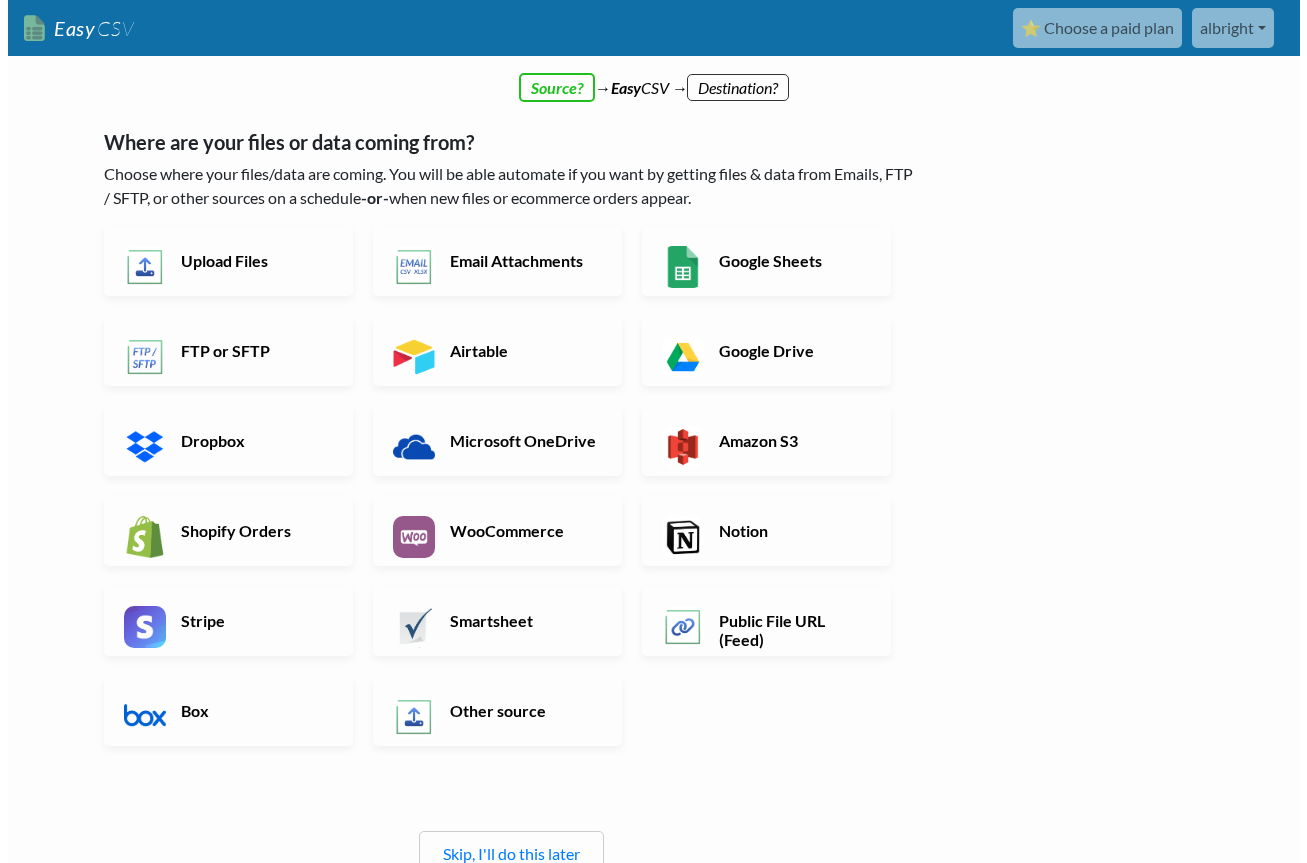 scroll, scrollTop: 0, scrollLeft: 0, axis: both 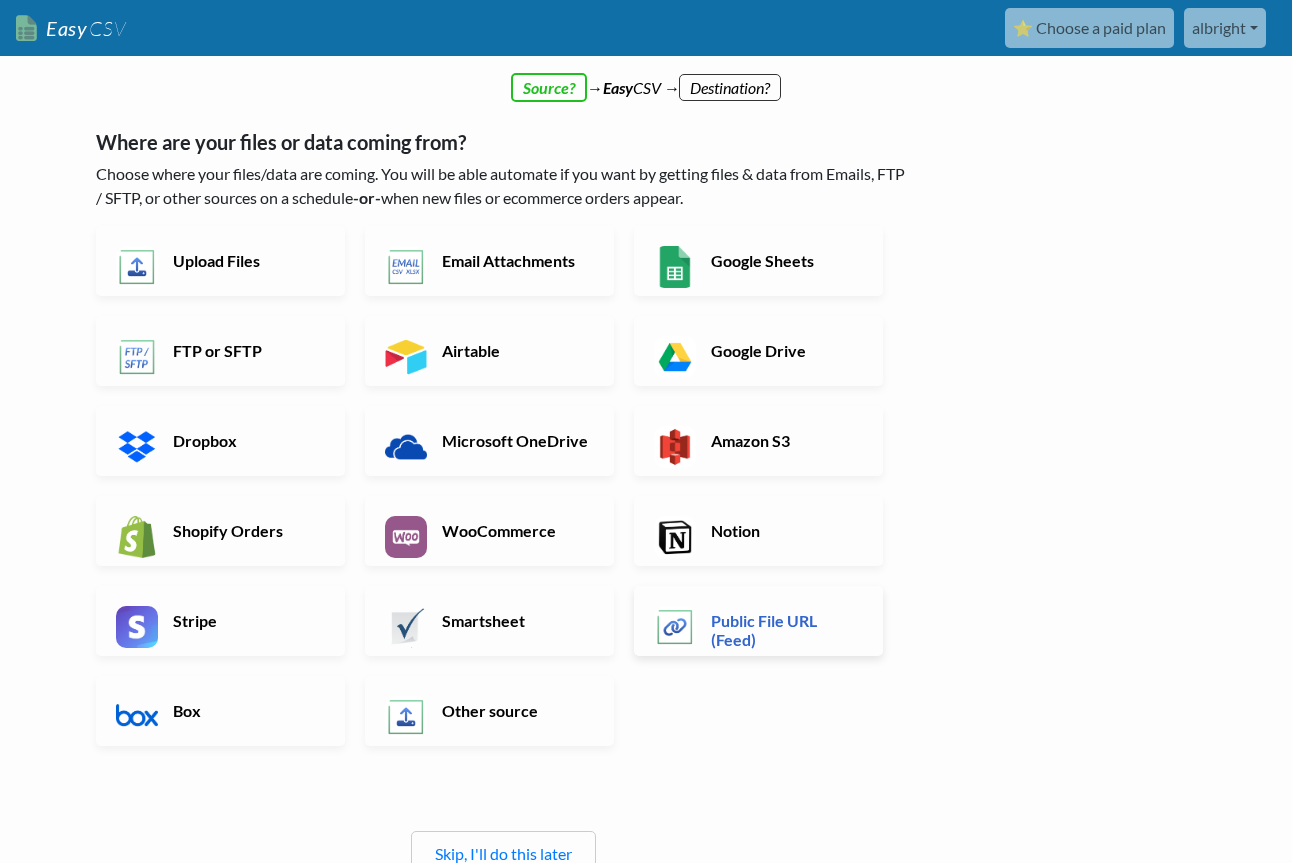 click on "Public File URL (Feed)" at bounding box center [784, 630] 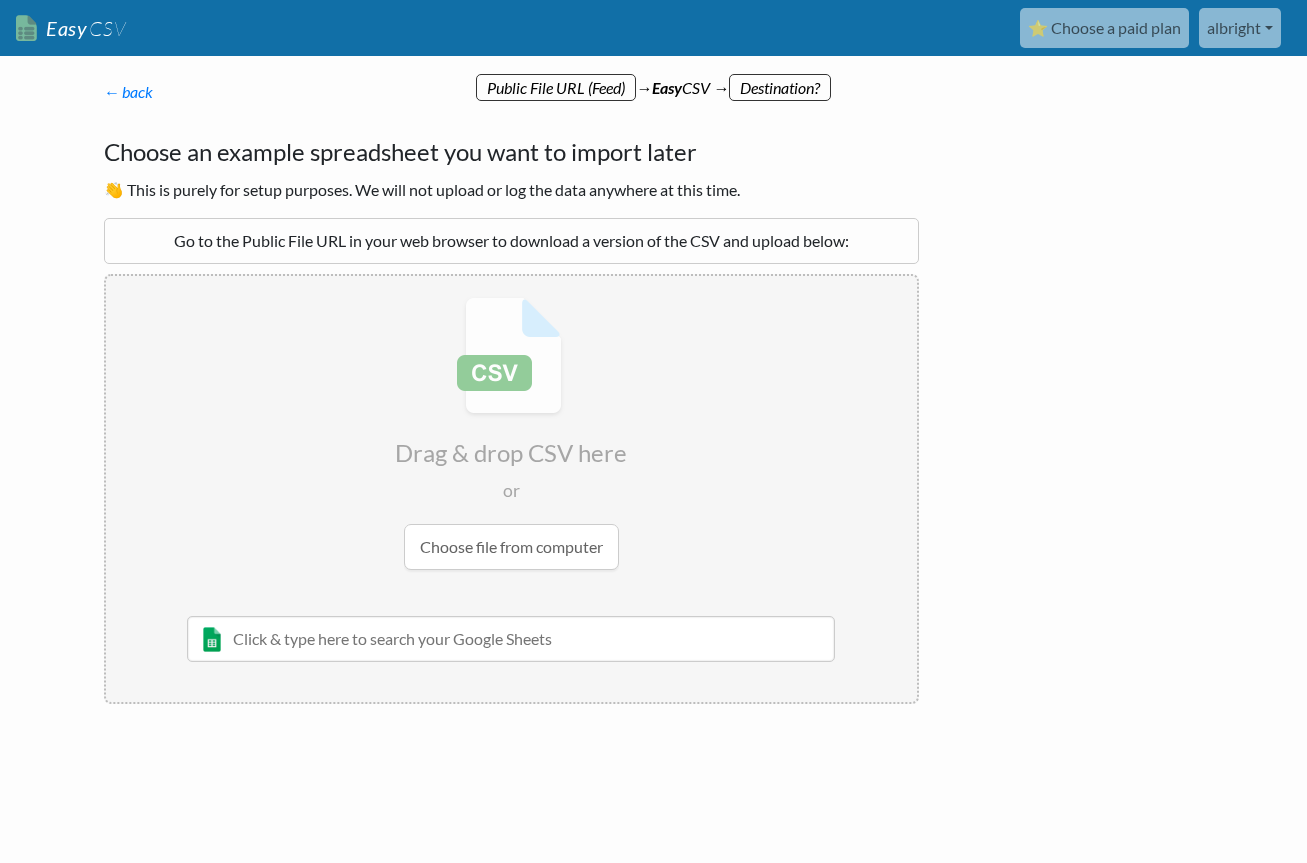 click on "Go to the Public File URL in your web browser to download a version of the CSV and upload below:" at bounding box center [511, 241] 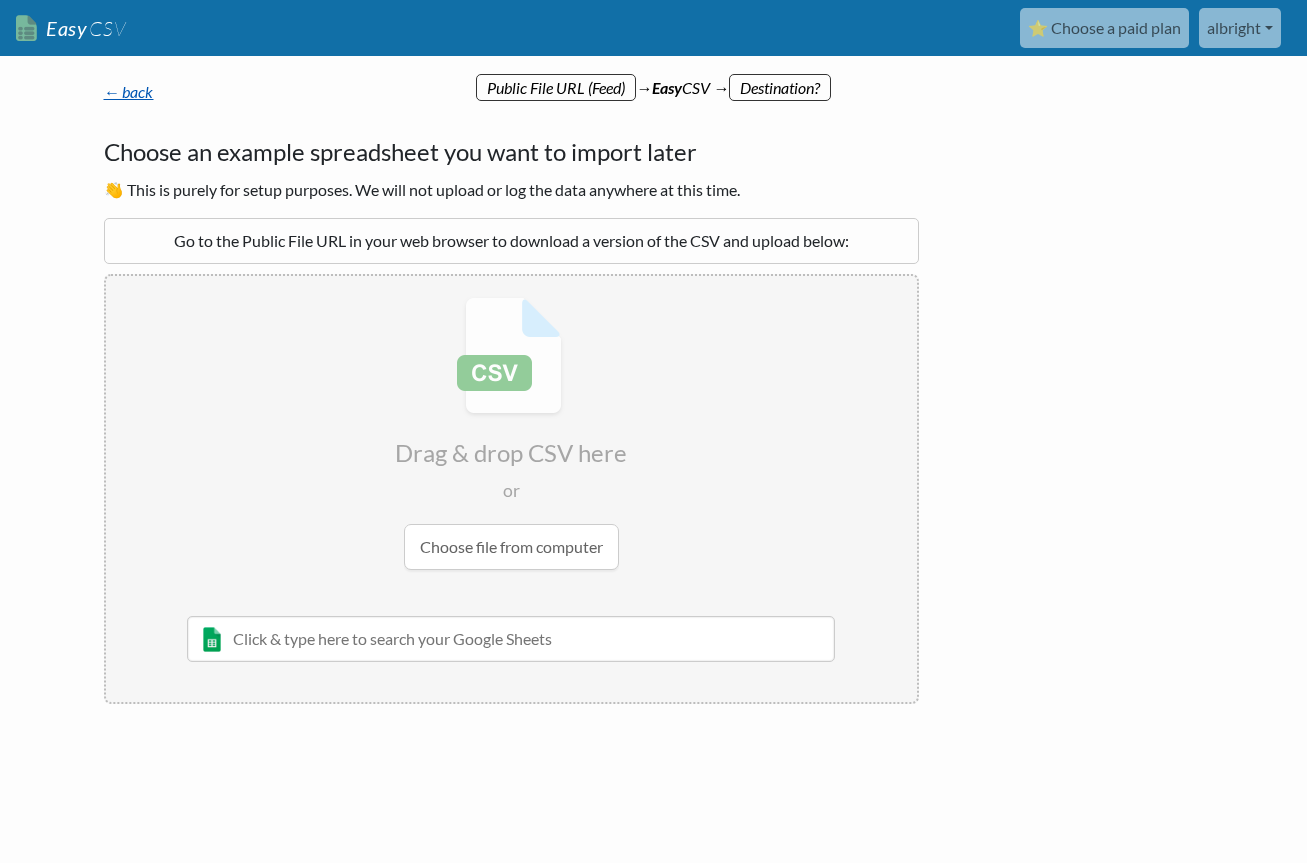 click on "← back" at bounding box center [129, 91] 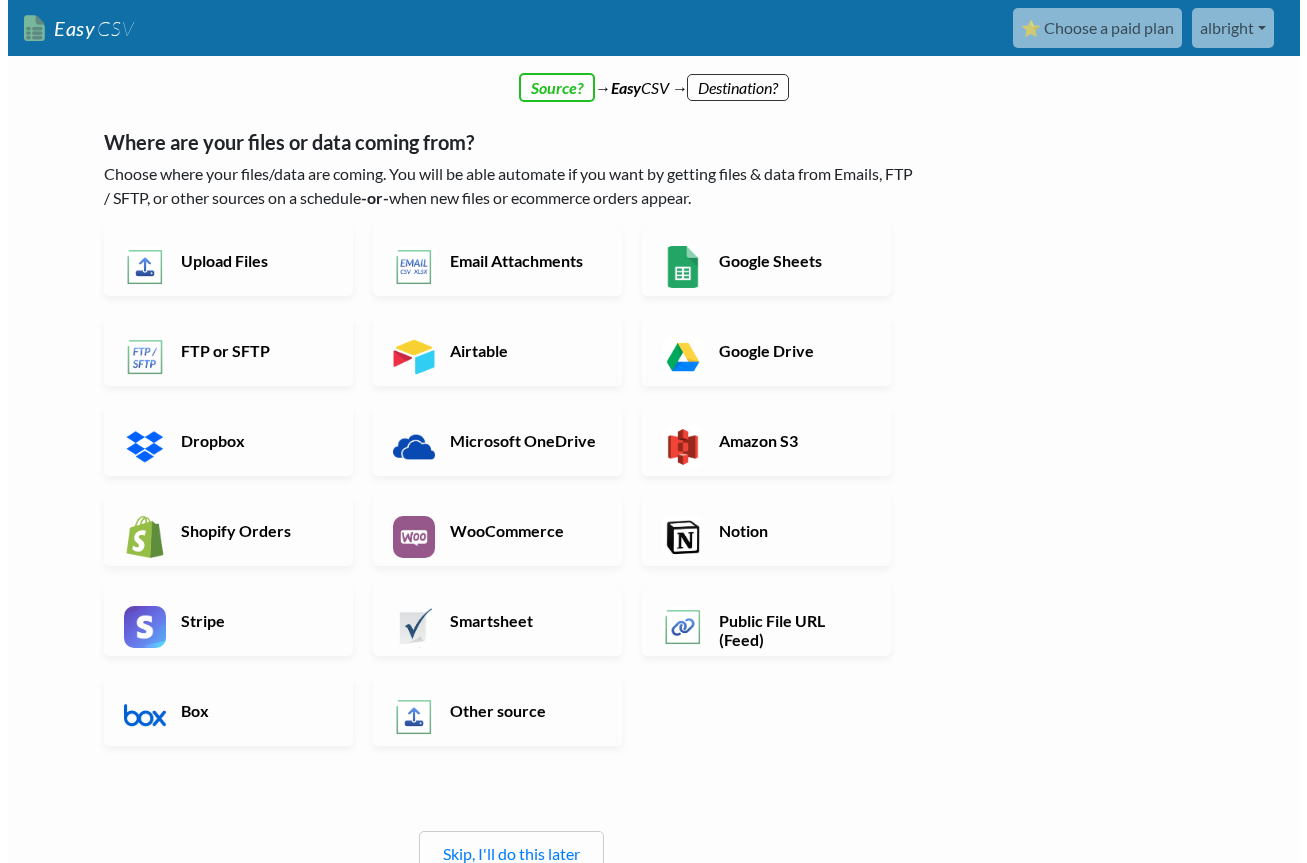 scroll, scrollTop: 0, scrollLeft: 0, axis: both 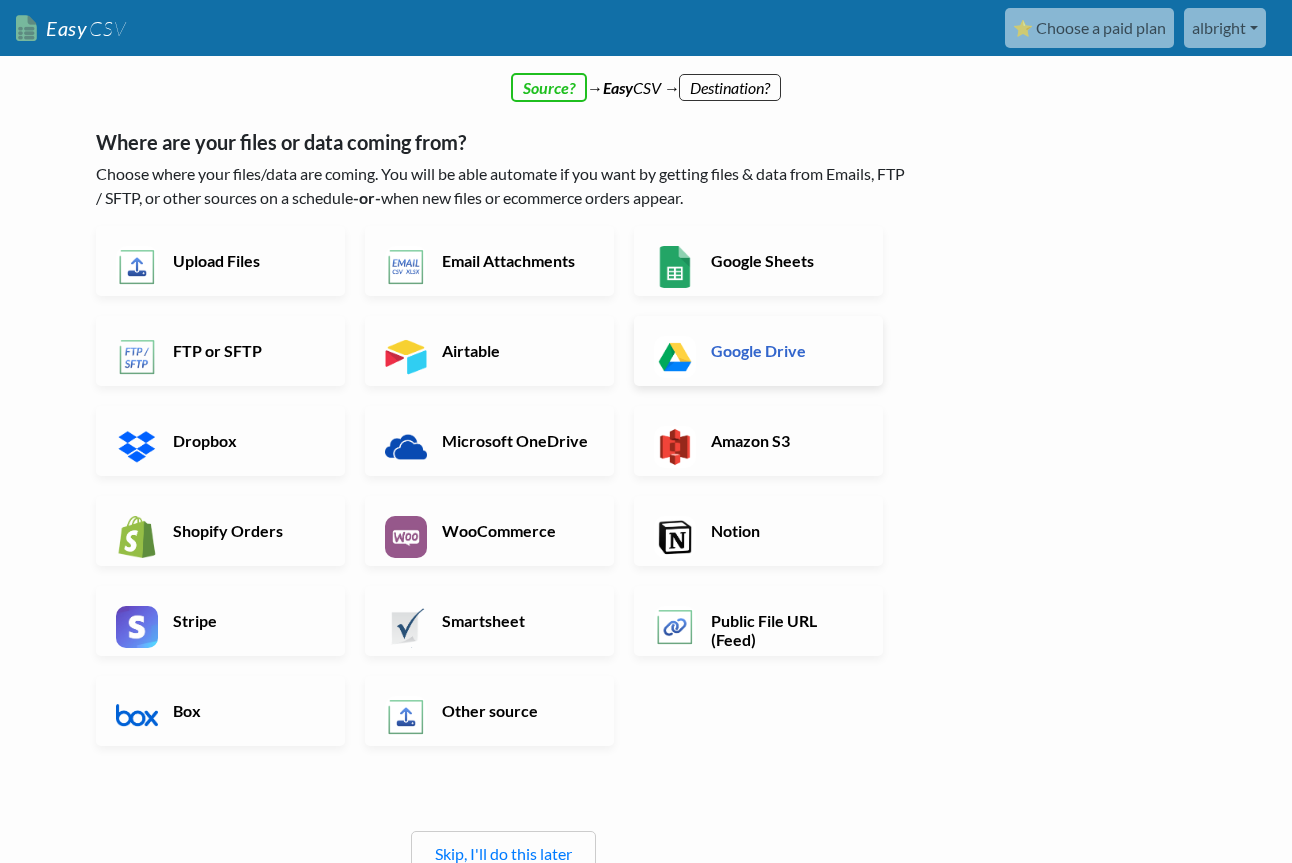 click on "Google Drive" at bounding box center [784, 350] 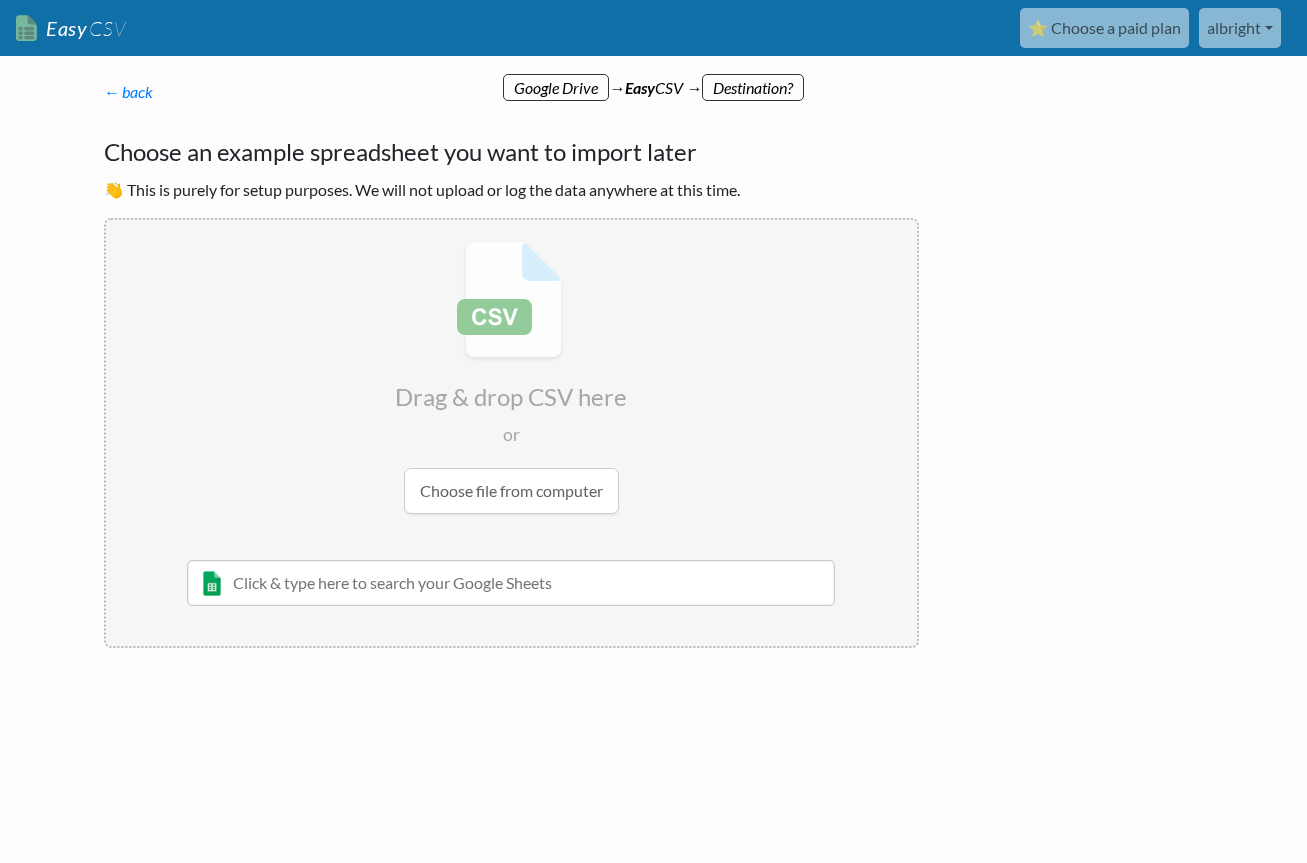 click on "← back   Thanks for signing up! Set up your Import Flow and Upload Page in 1 minute below :)" at bounding box center (511, 92) 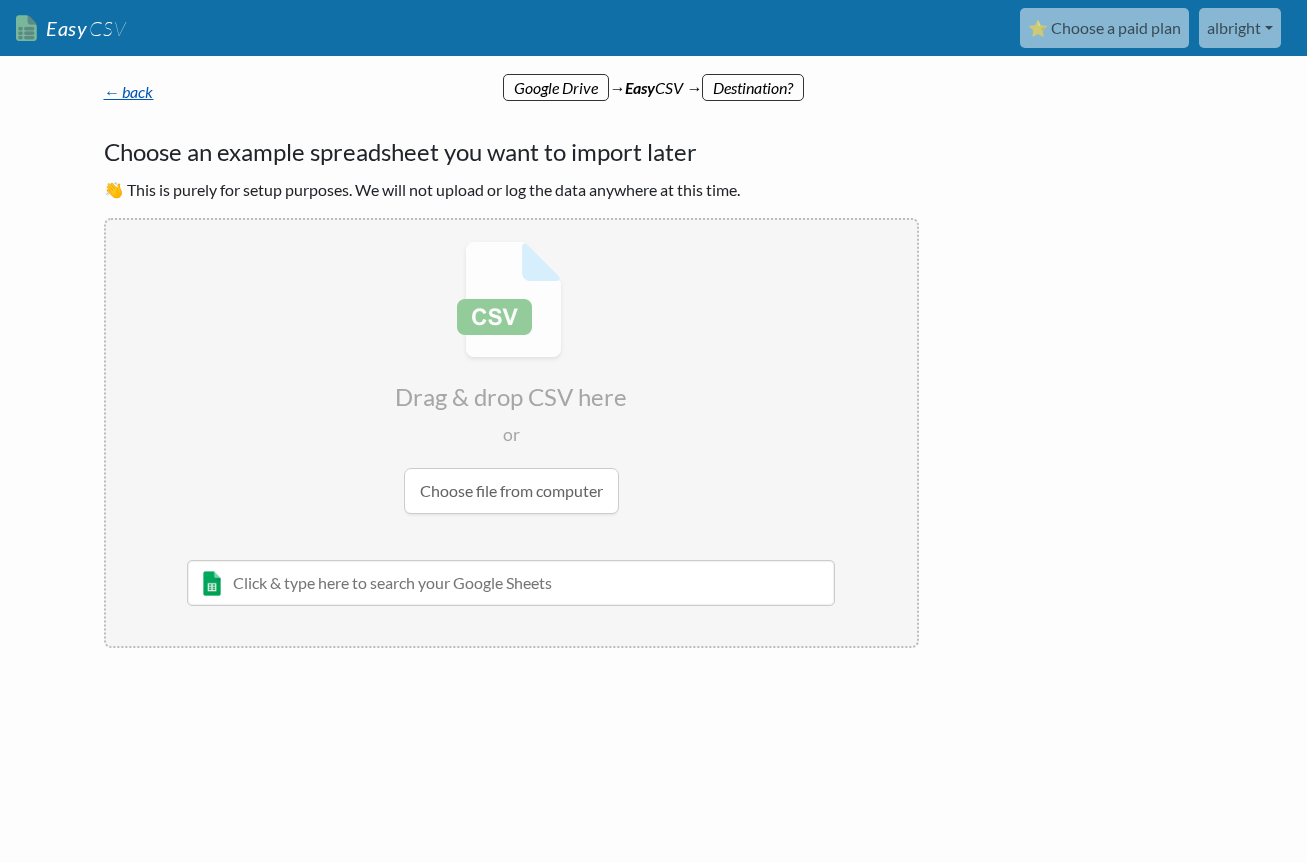 click on "← back" at bounding box center [129, 91] 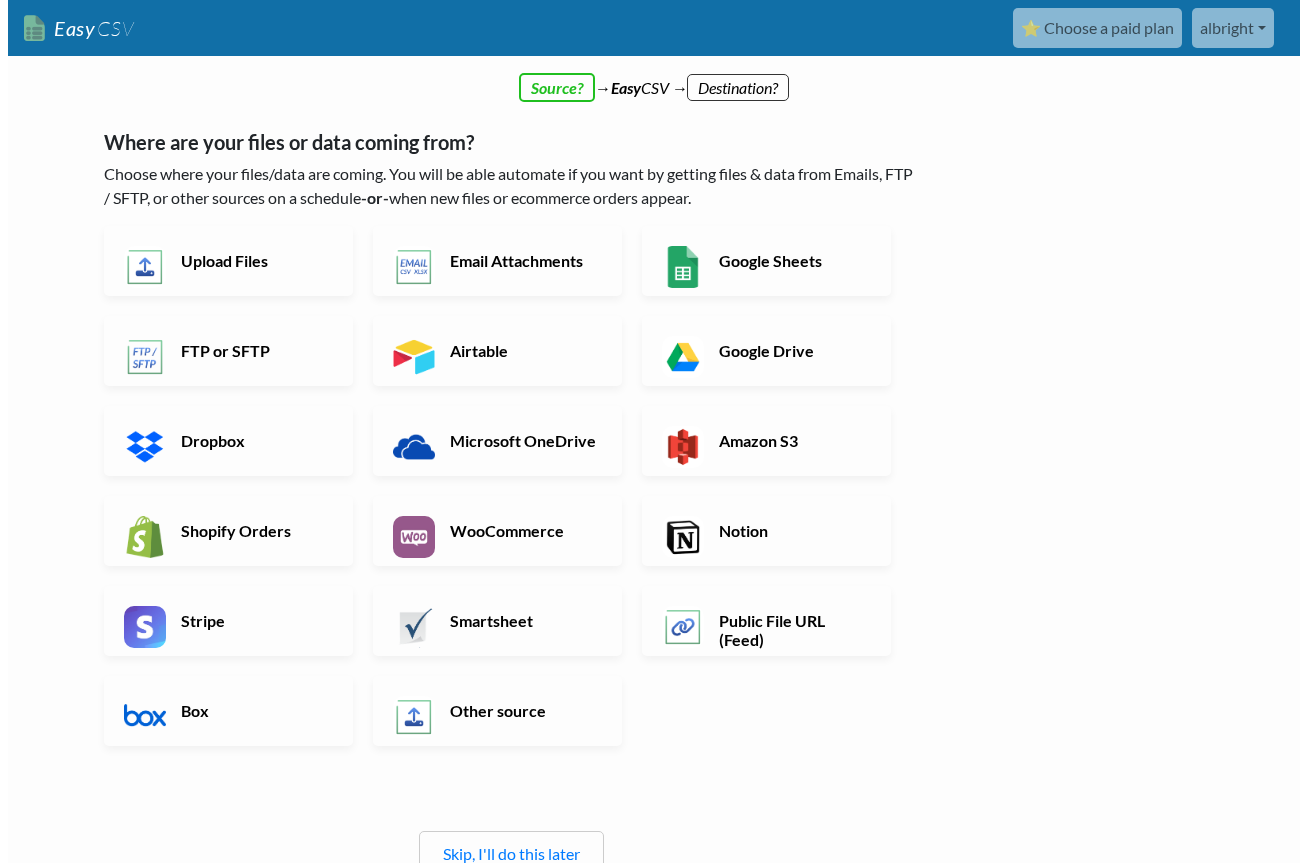 scroll, scrollTop: 0, scrollLeft: 0, axis: both 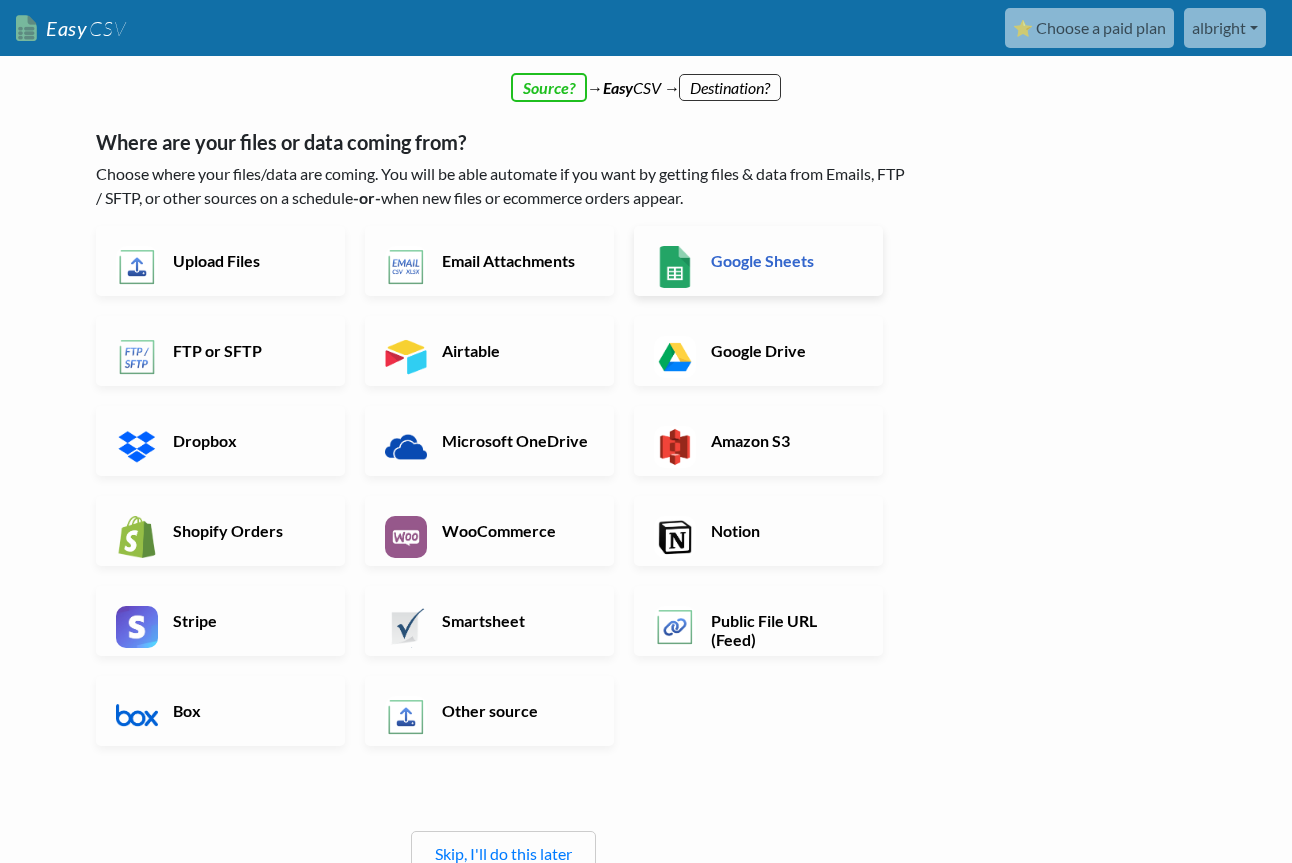 click on "Google Sheets" at bounding box center [784, 260] 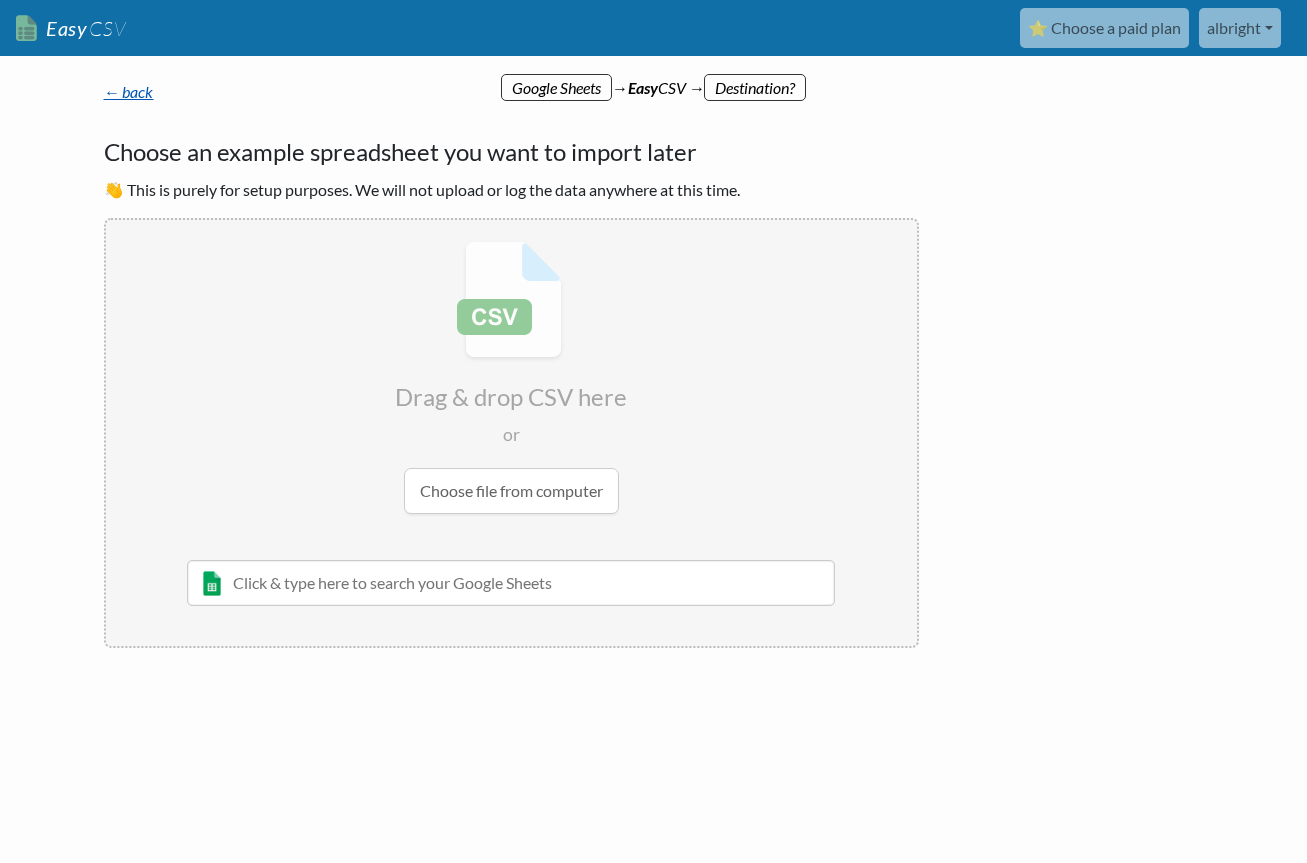 click on "← back" at bounding box center [129, 91] 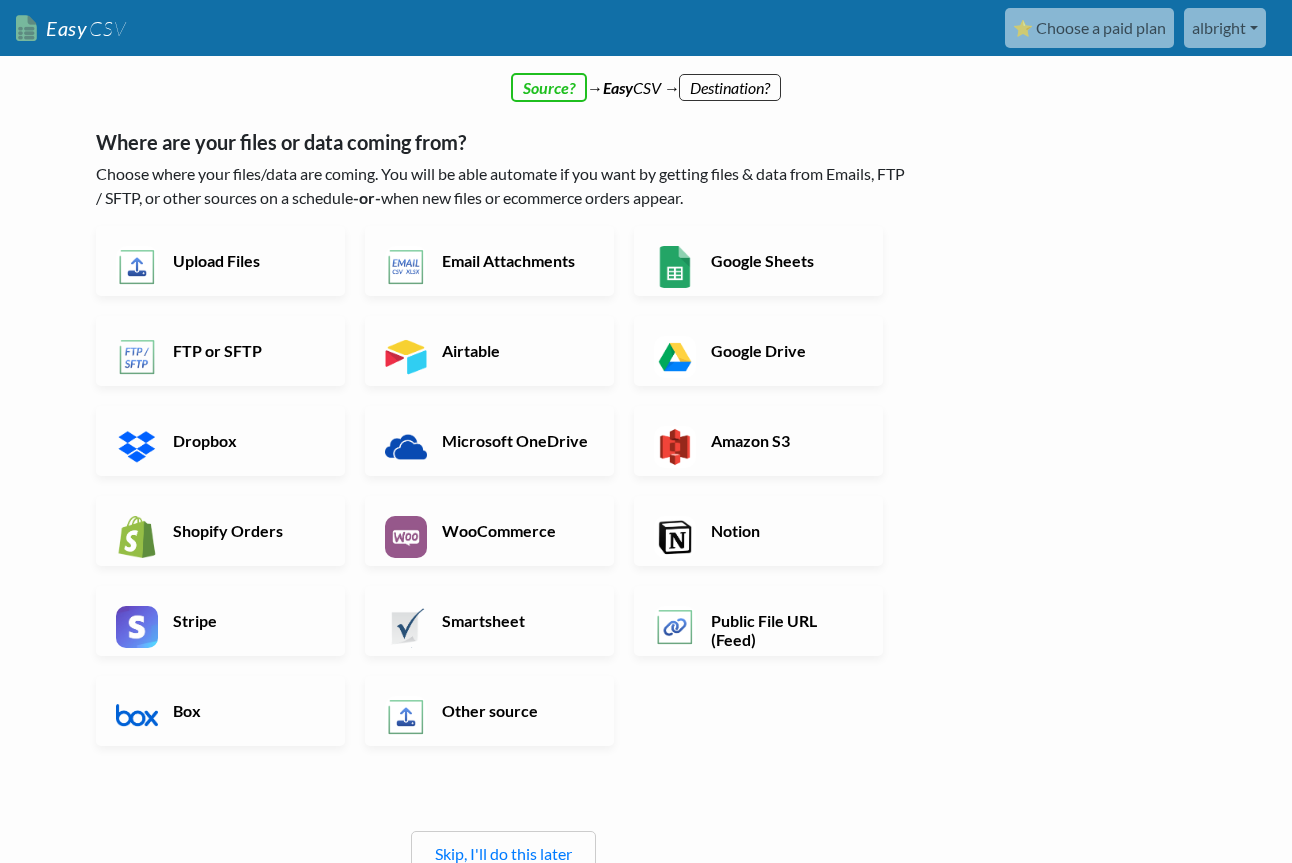 scroll, scrollTop: 100, scrollLeft: 0, axis: vertical 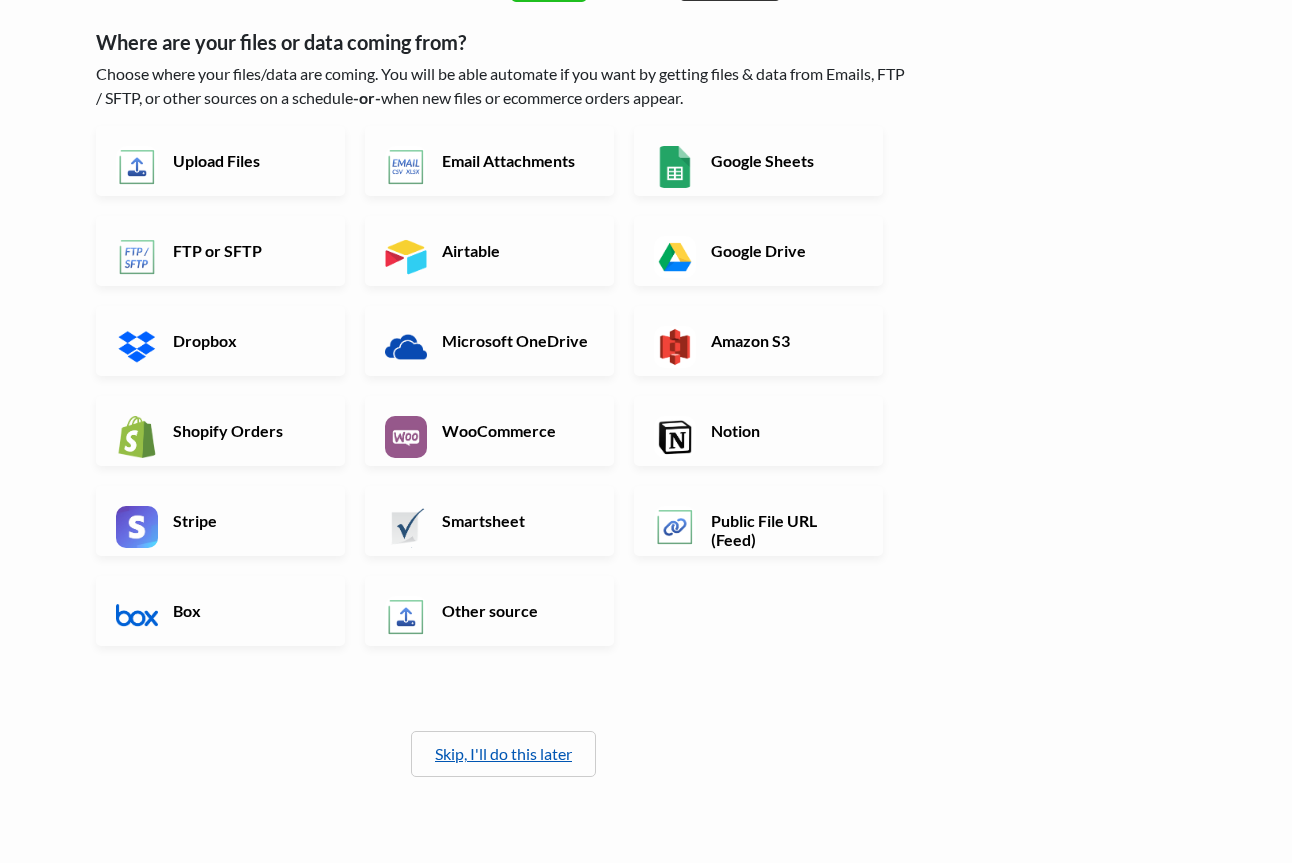 click on "Skip, I'll do this later" at bounding box center (503, 753) 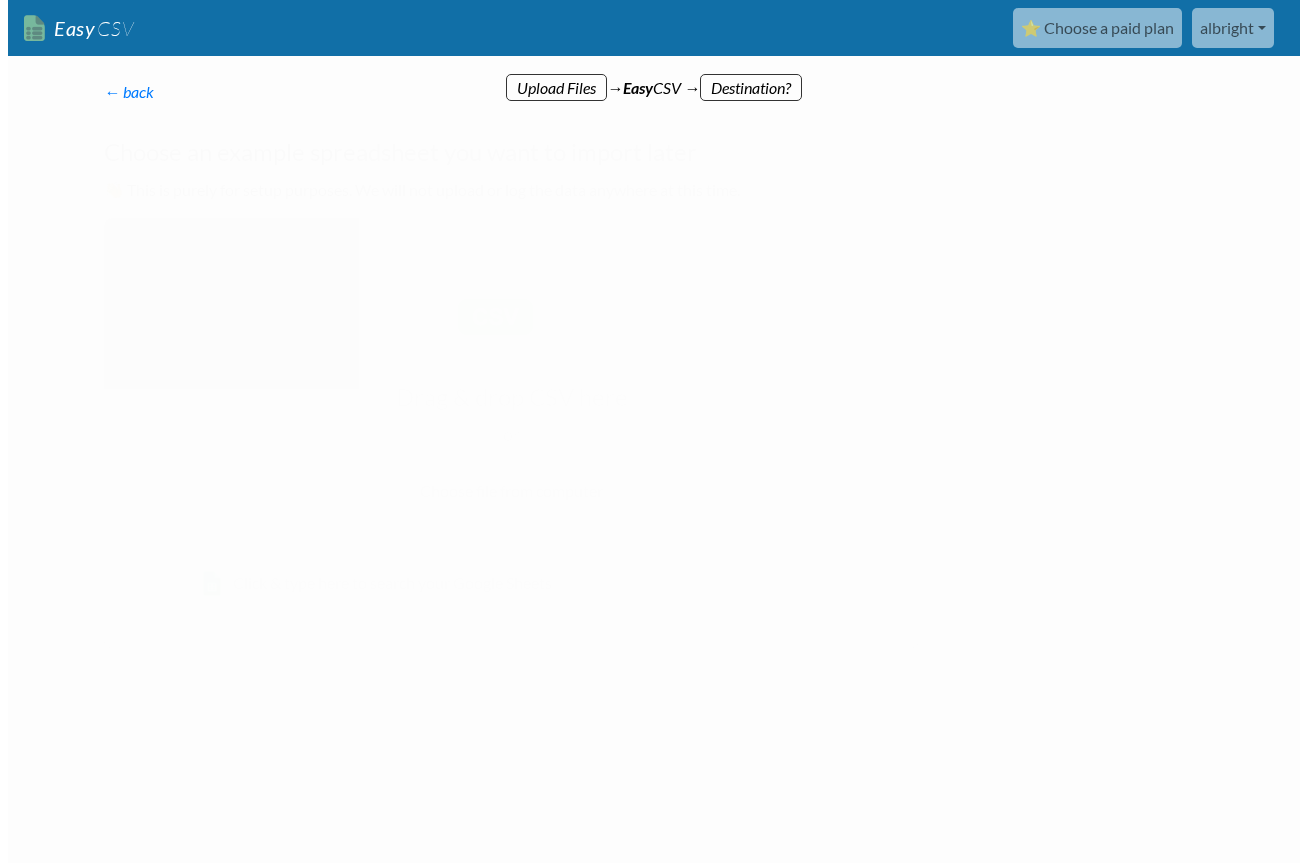 scroll, scrollTop: 0, scrollLeft: 0, axis: both 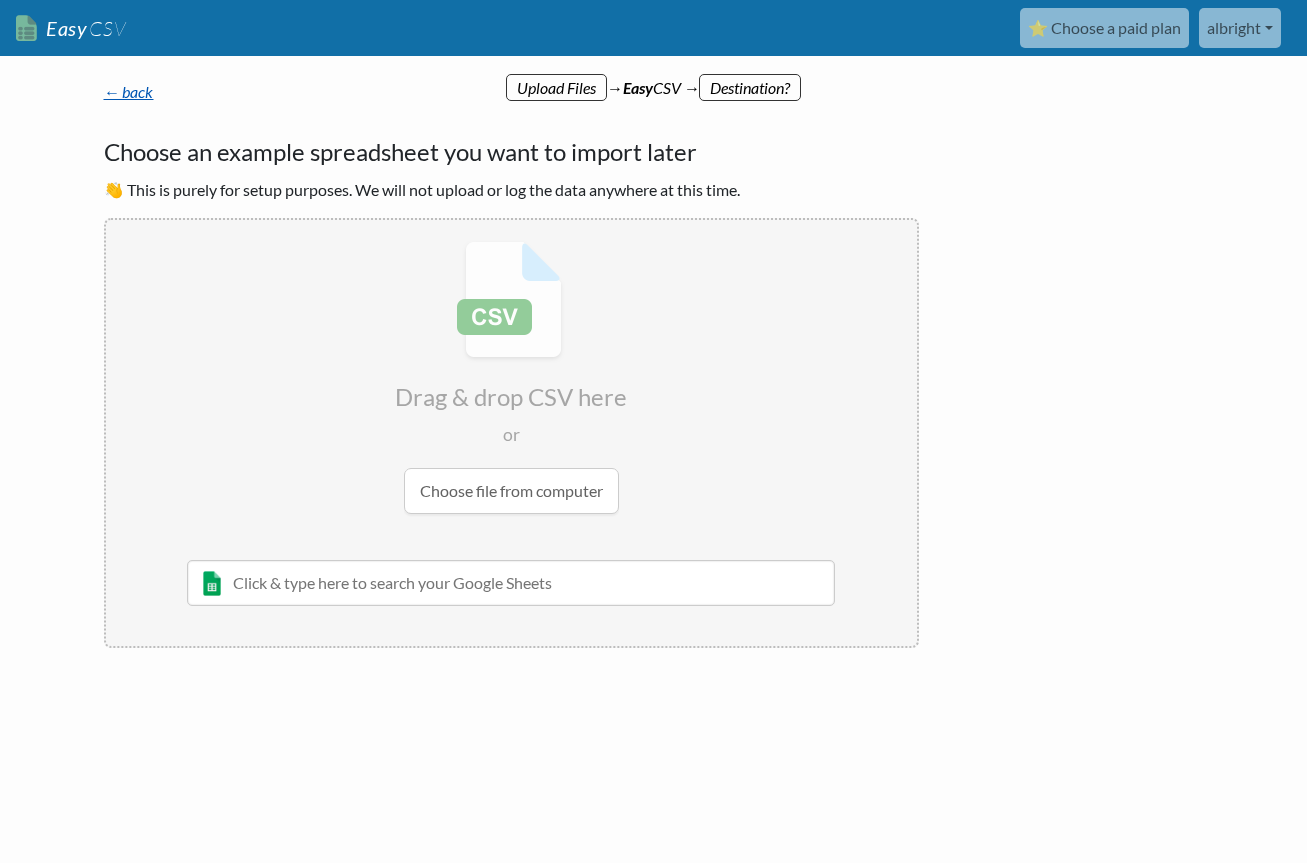 click on "← back" at bounding box center [129, 91] 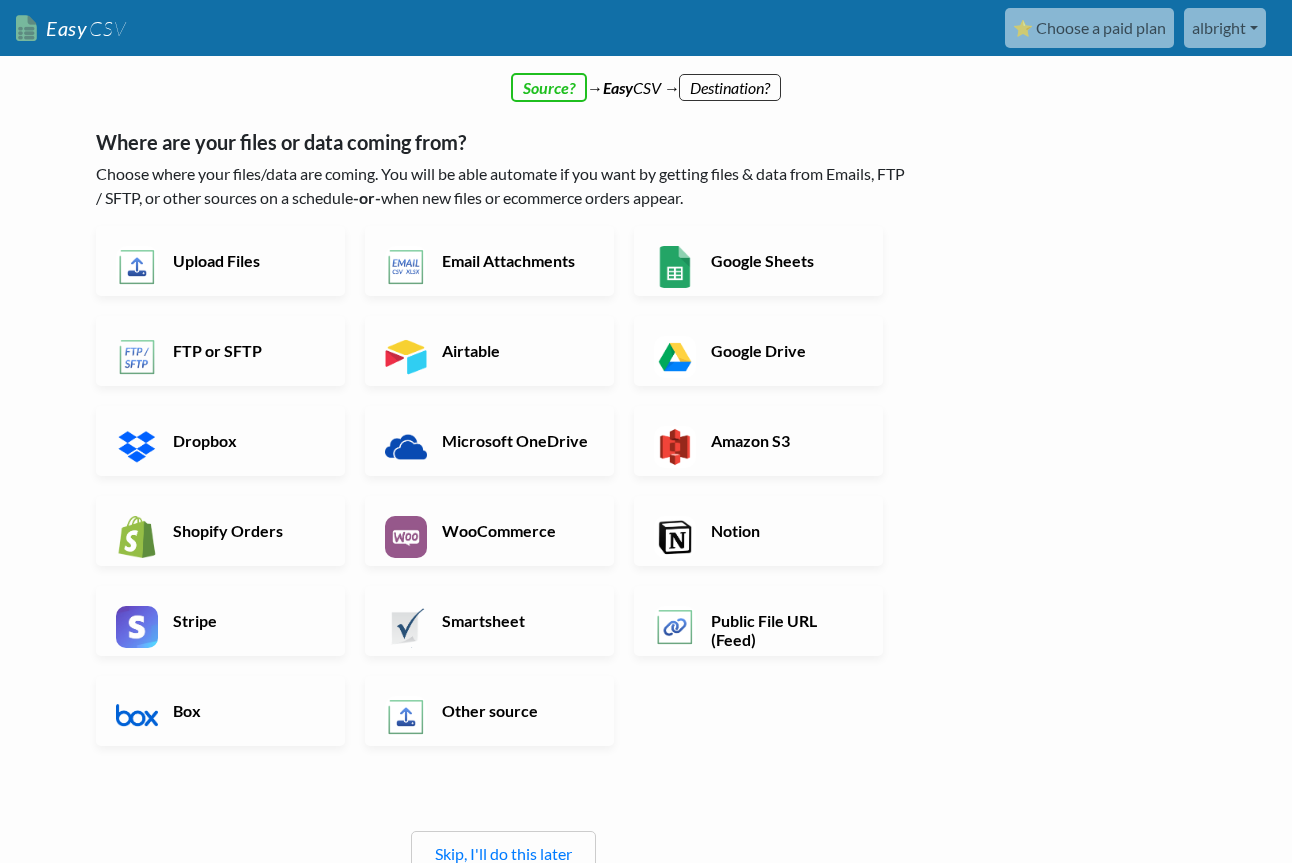 scroll, scrollTop: 0, scrollLeft: 0, axis: both 